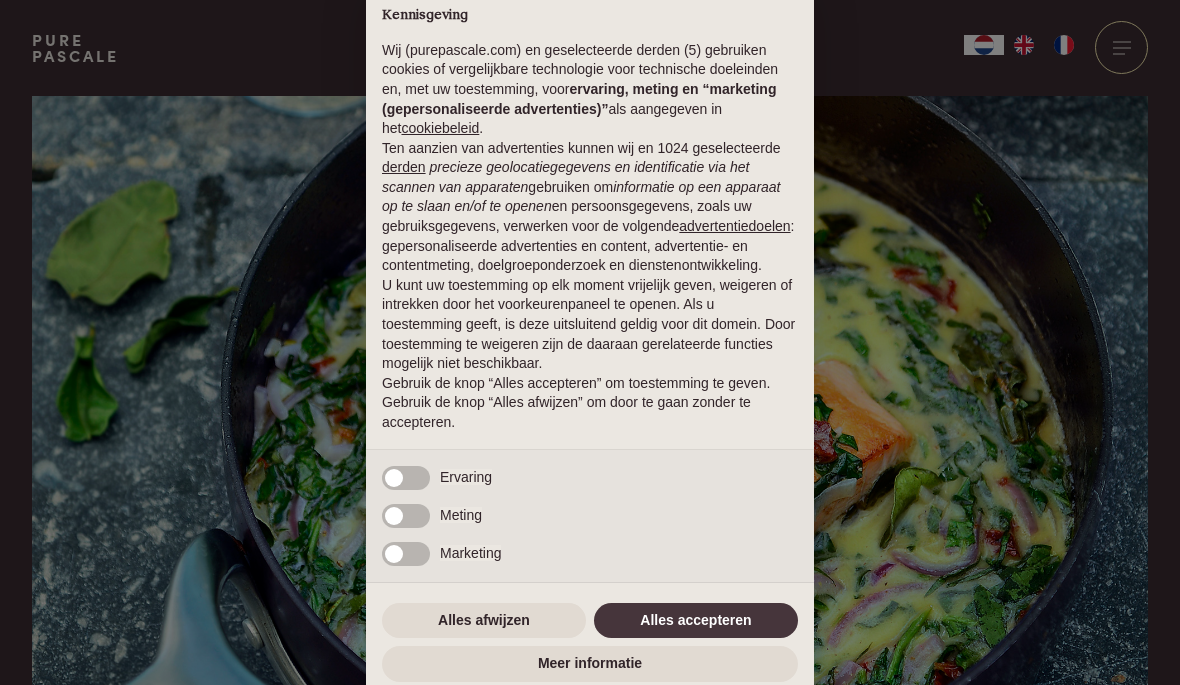 scroll, scrollTop: 0, scrollLeft: 0, axis: both 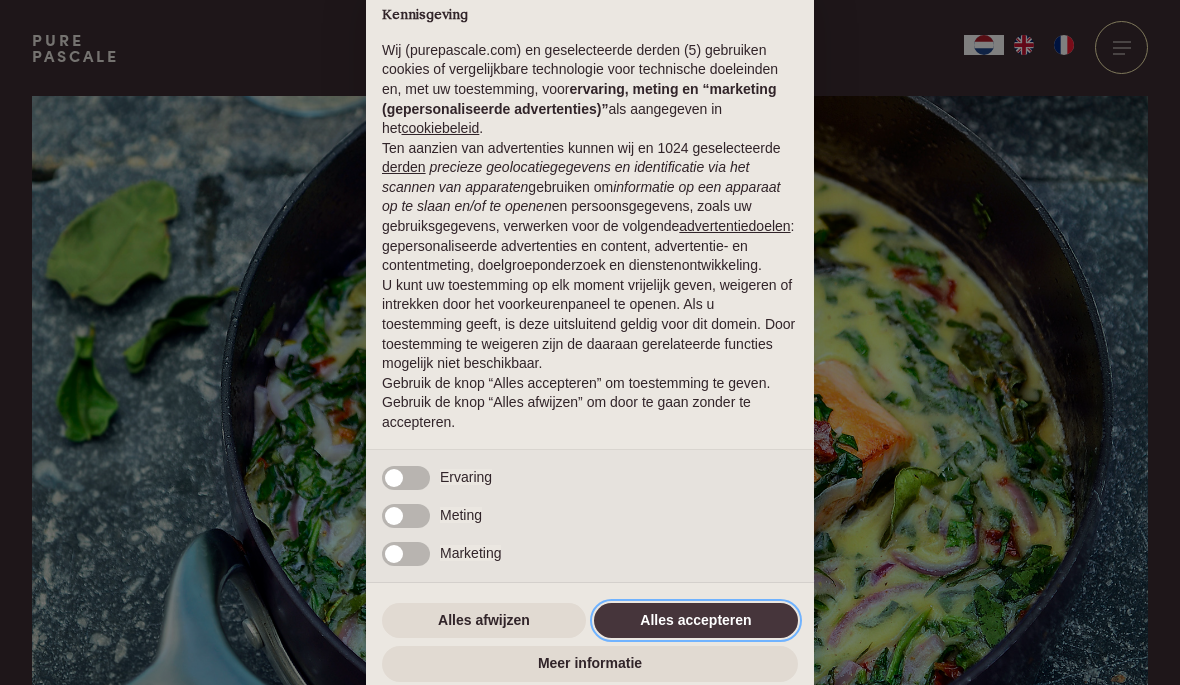 click on "Alles accepteren" at bounding box center [696, 621] 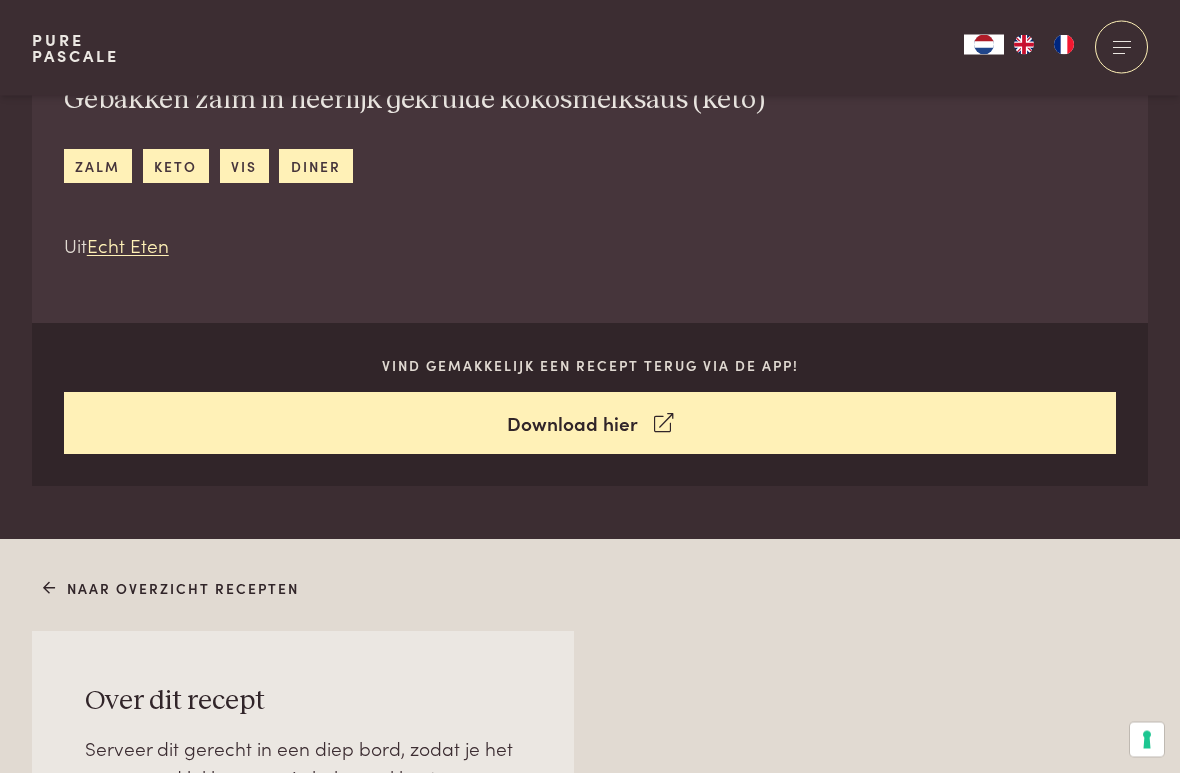 scroll, scrollTop: 830, scrollLeft: 0, axis: vertical 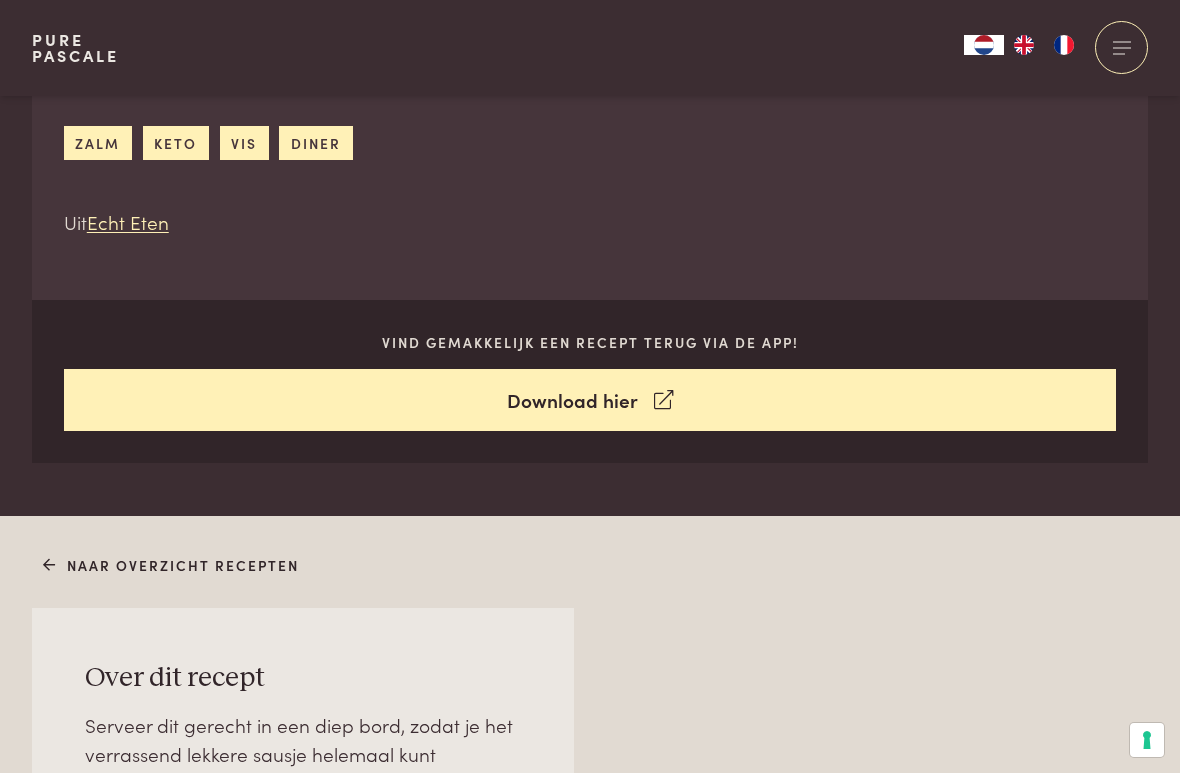 click on "keto" at bounding box center [176, 142] 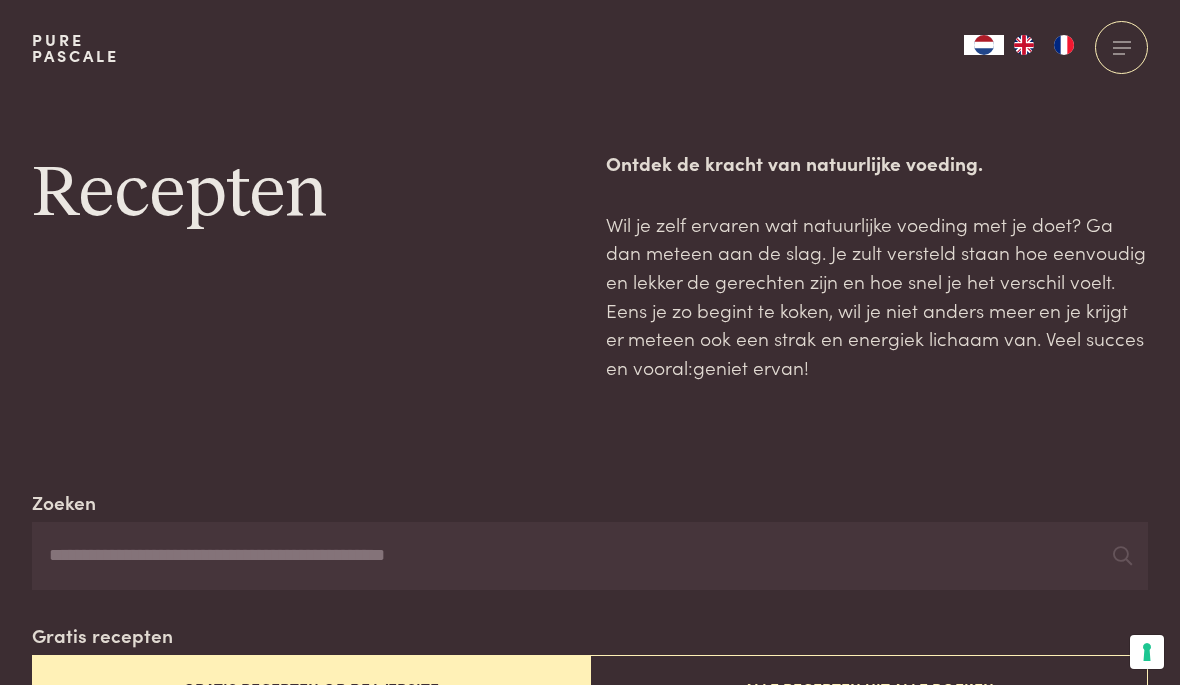 scroll, scrollTop: 0, scrollLeft: 0, axis: both 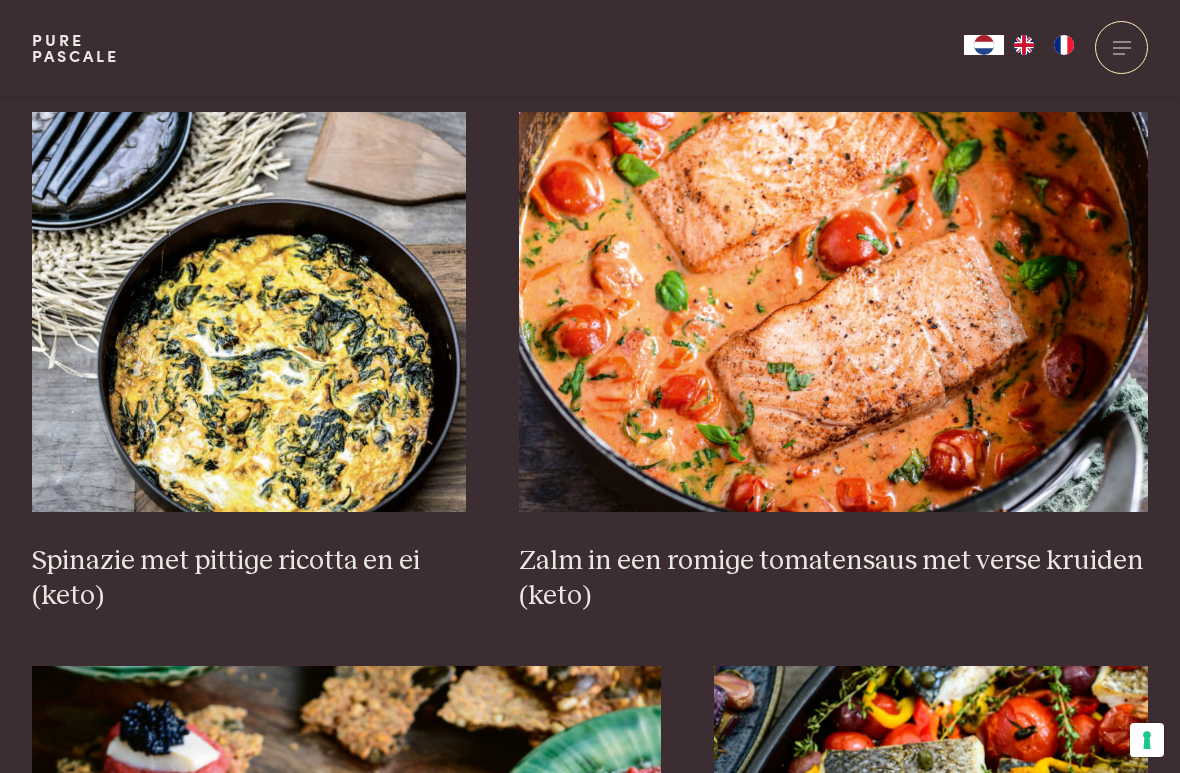 click at bounding box center (833, 312) 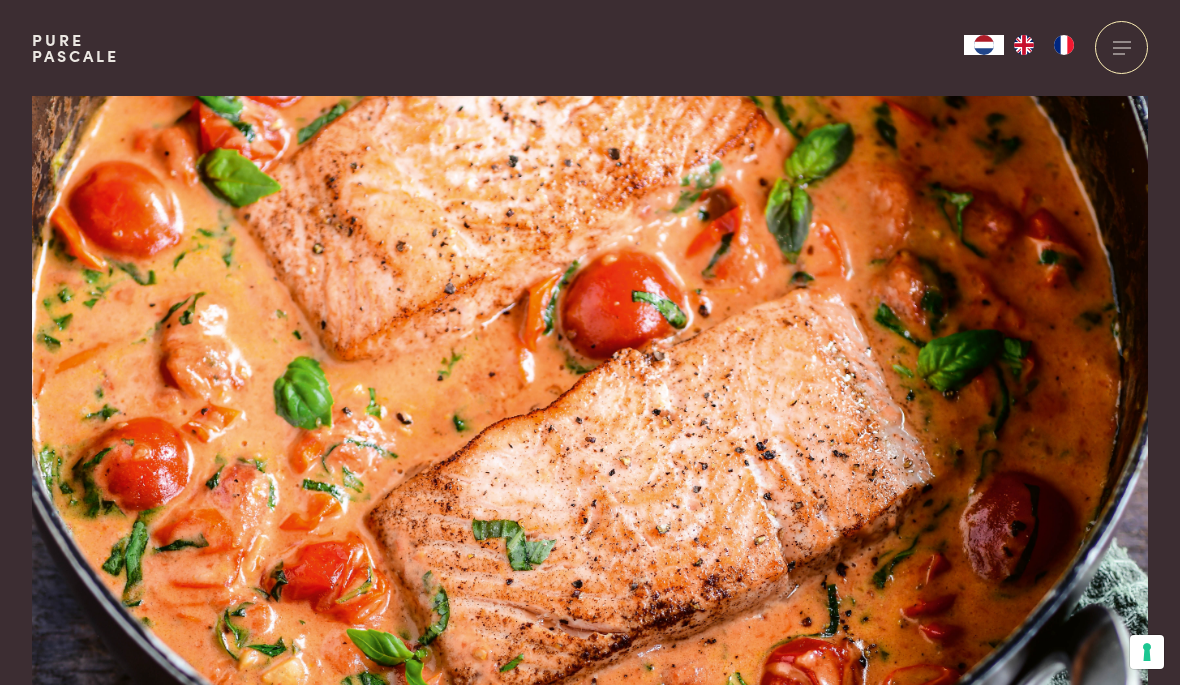 scroll, scrollTop: 0, scrollLeft: 0, axis: both 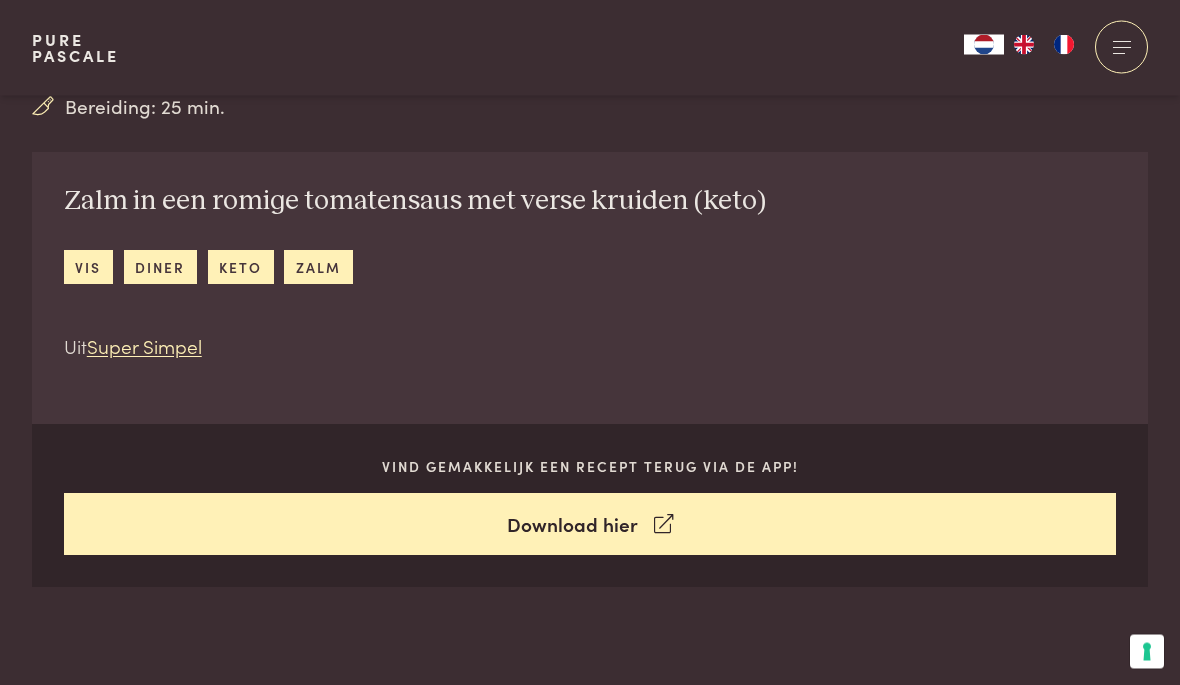 click on "vis" at bounding box center (88, 267) 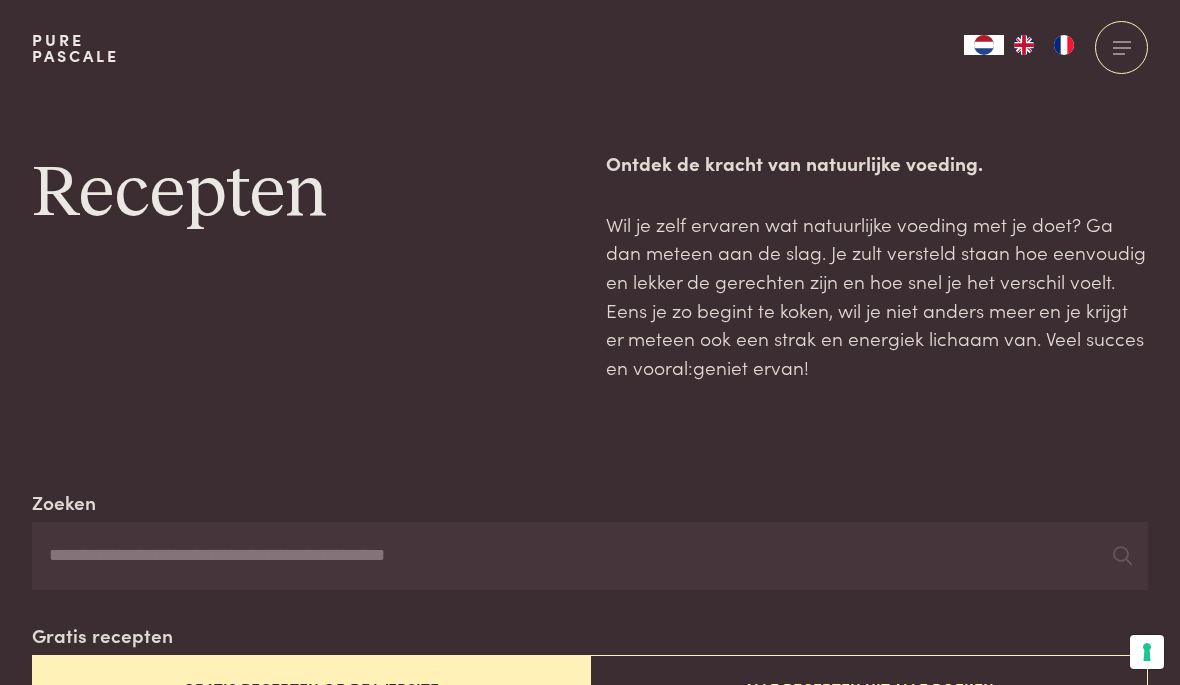 scroll, scrollTop: 0, scrollLeft: 0, axis: both 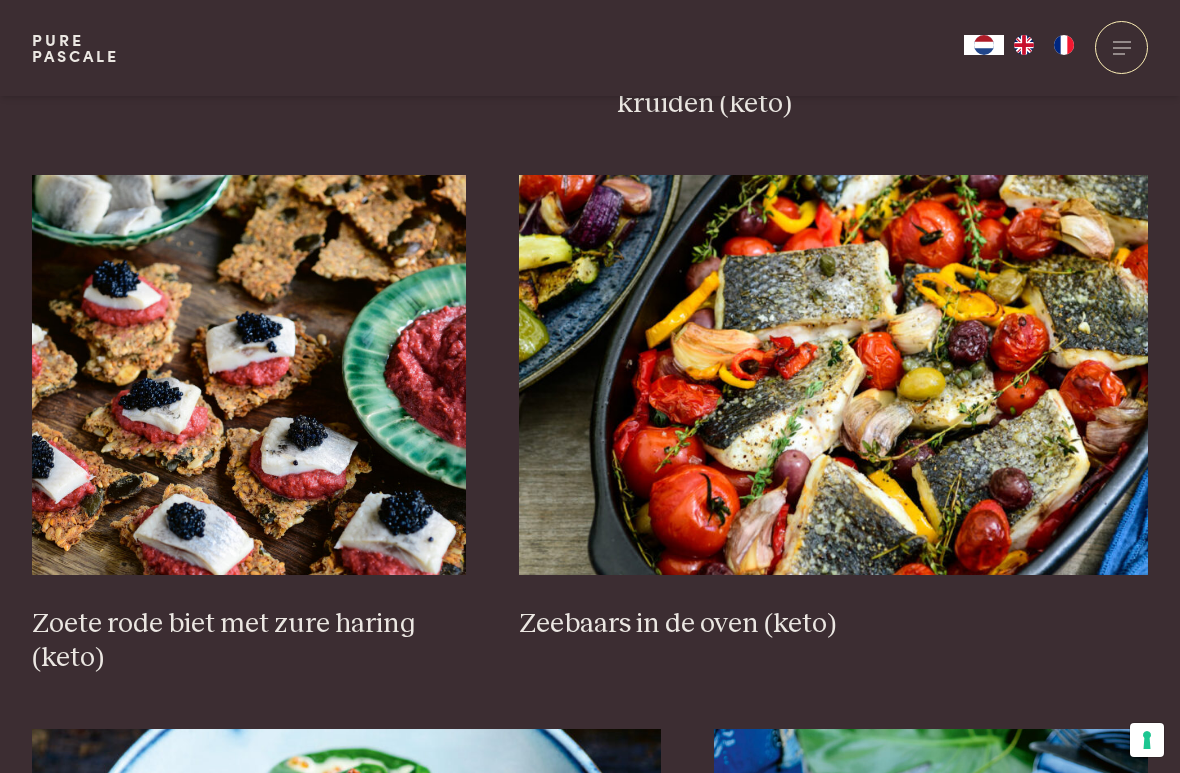 click at bounding box center (833, 375) 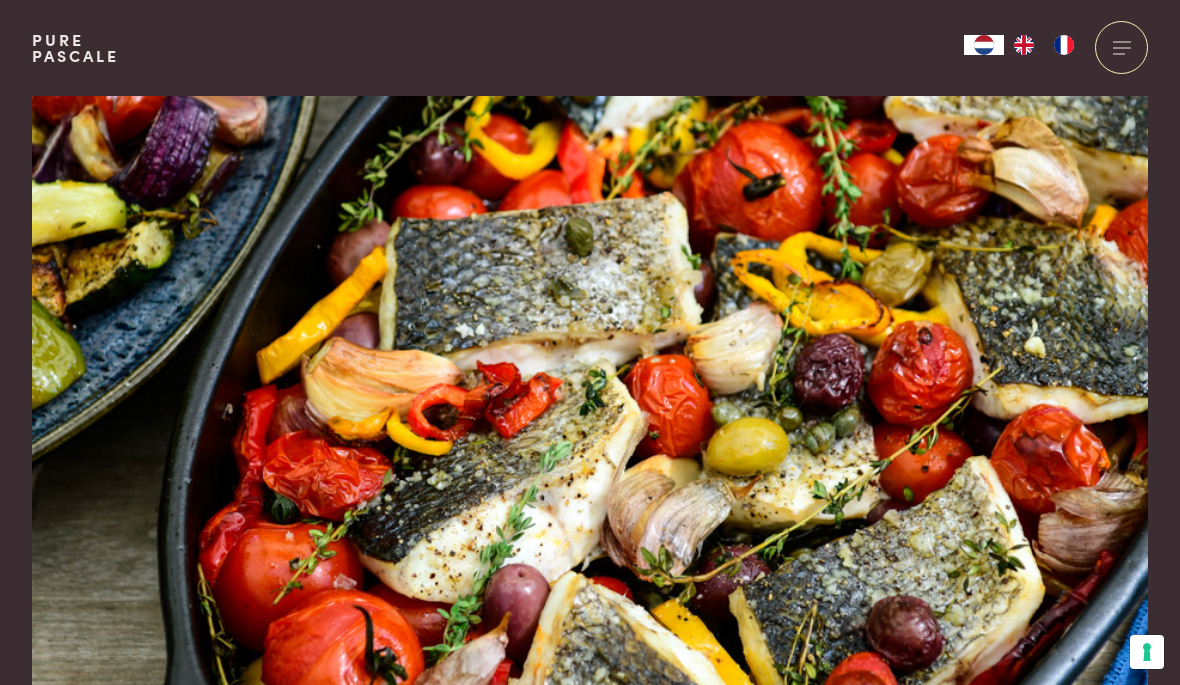 scroll, scrollTop: 0, scrollLeft: 0, axis: both 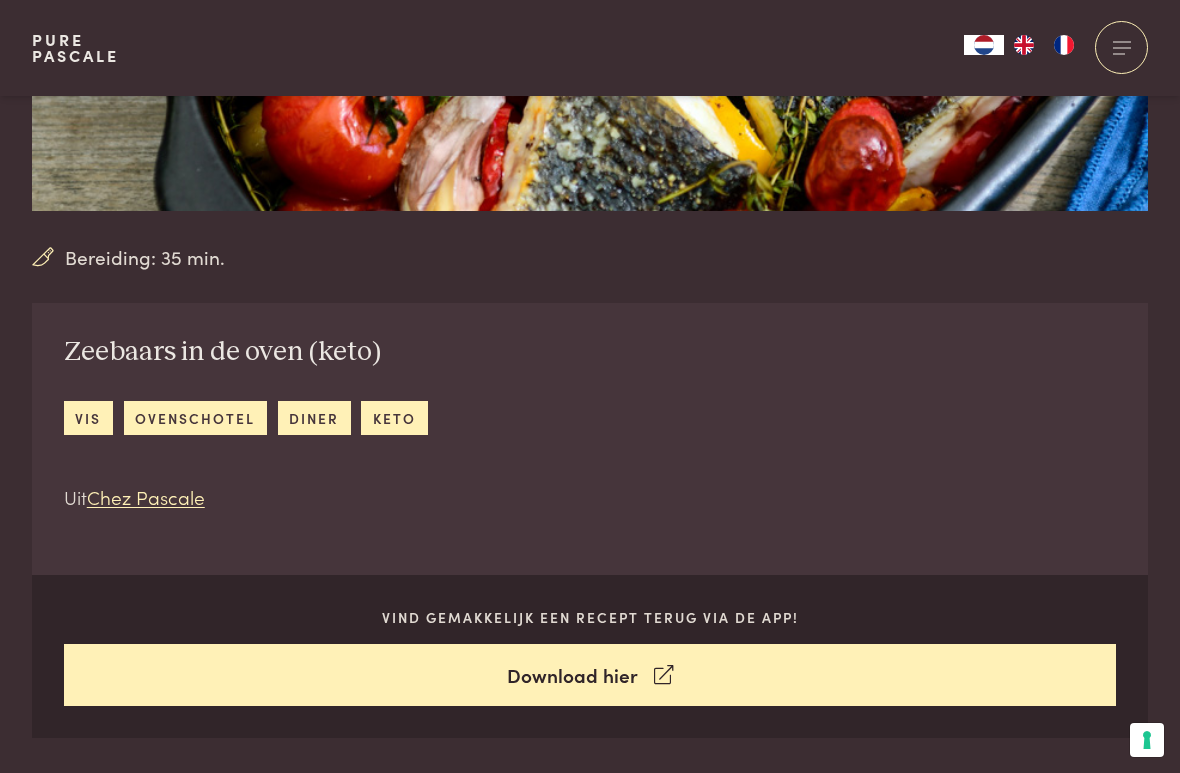 click on "vis" at bounding box center (88, 417) 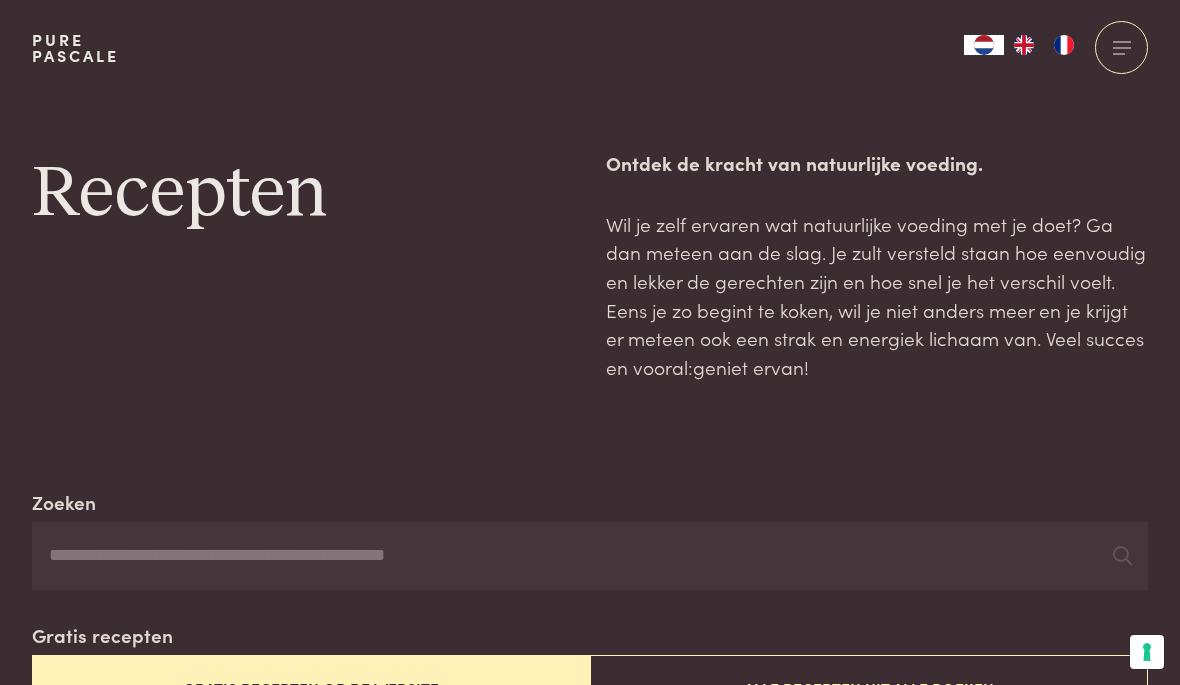 scroll, scrollTop: 0, scrollLeft: 0, axis: both 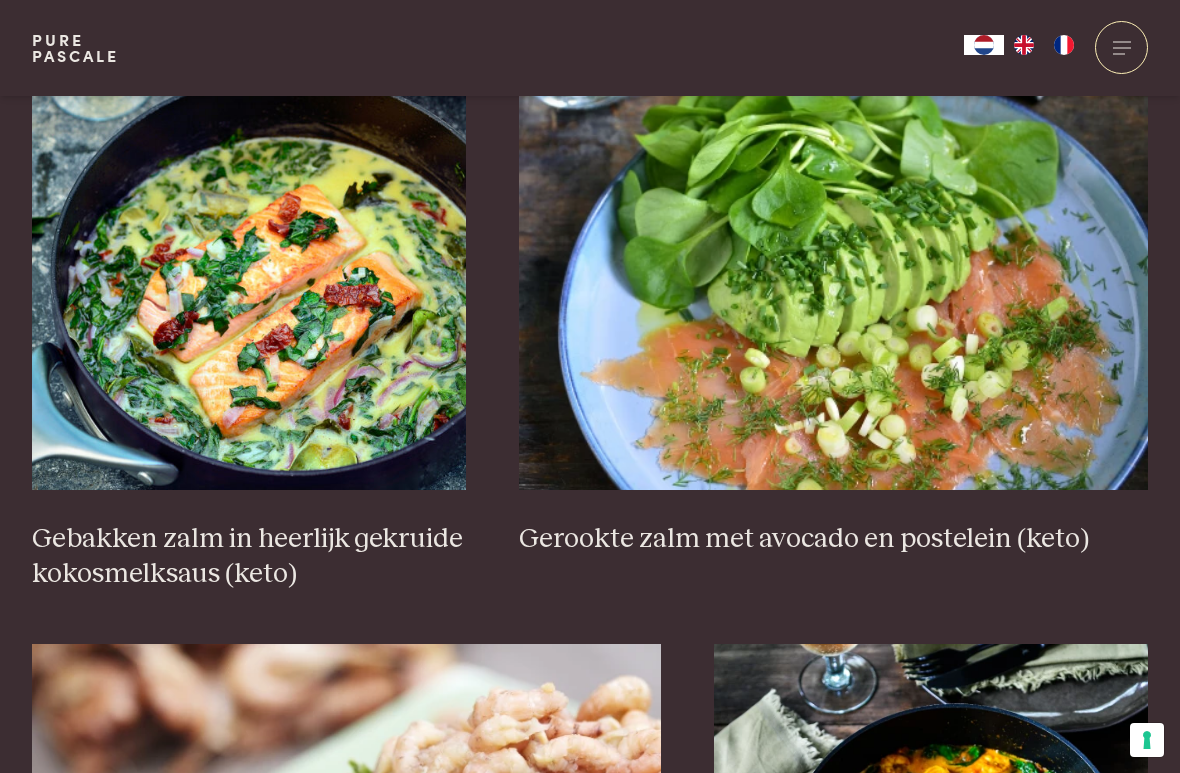 click at bounding box center [833, 290] 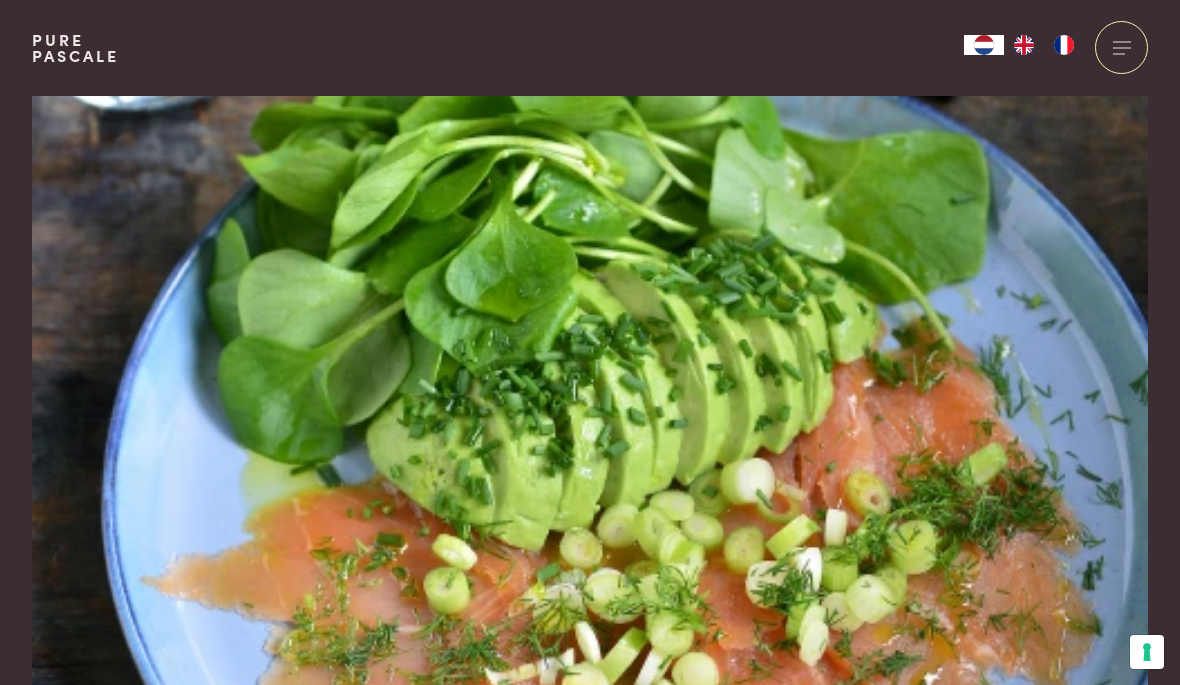 scroll, scrollTop: 0, scrollLeft: 0, axis: both 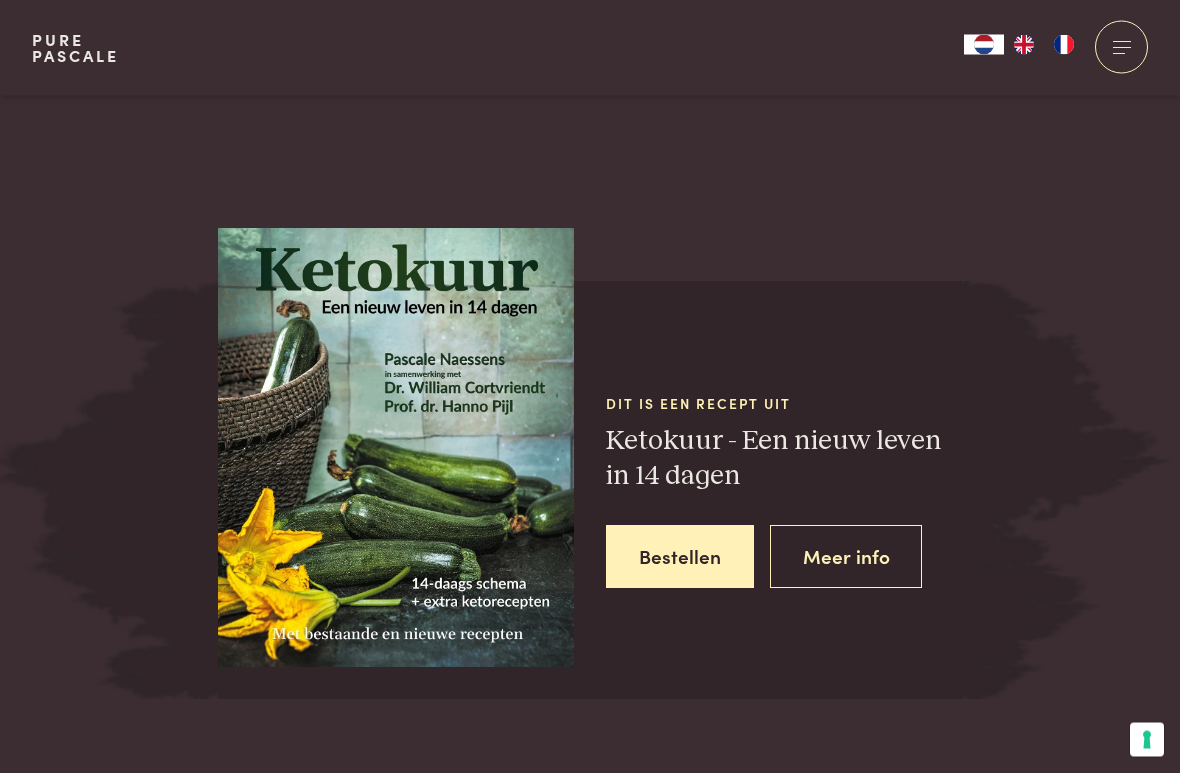 click on "Meer info" at bounding box center (846, 557) 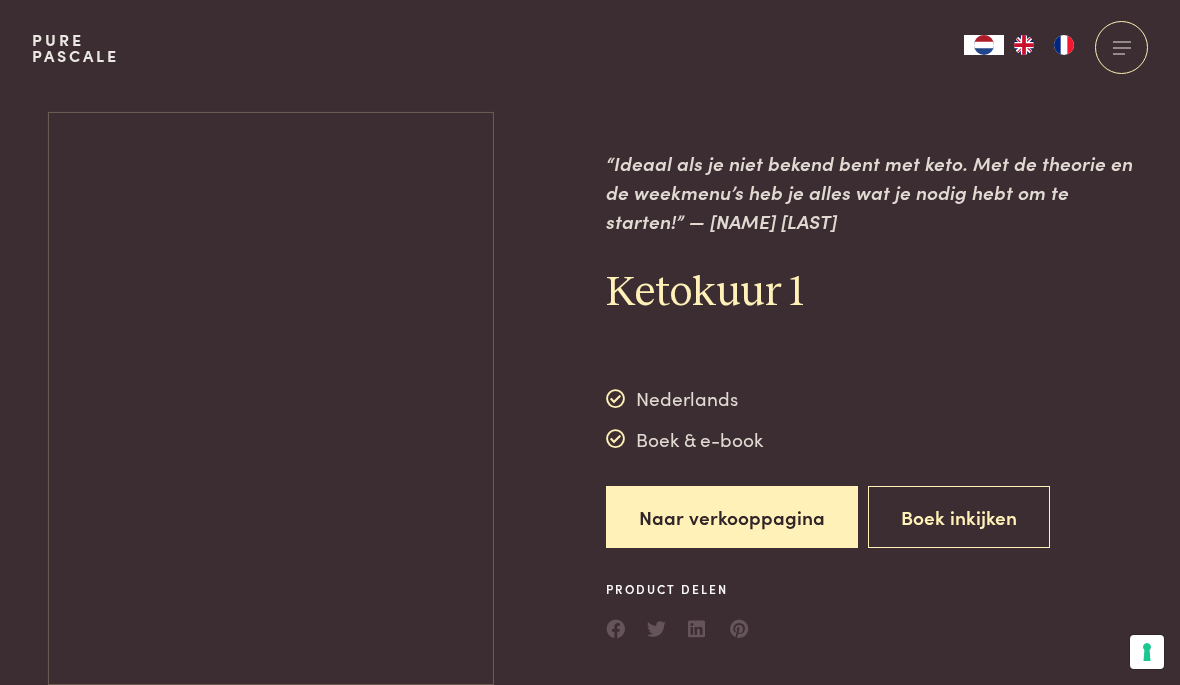 scroll, scrollTop: 0, scrollLeft: 0, axis: both 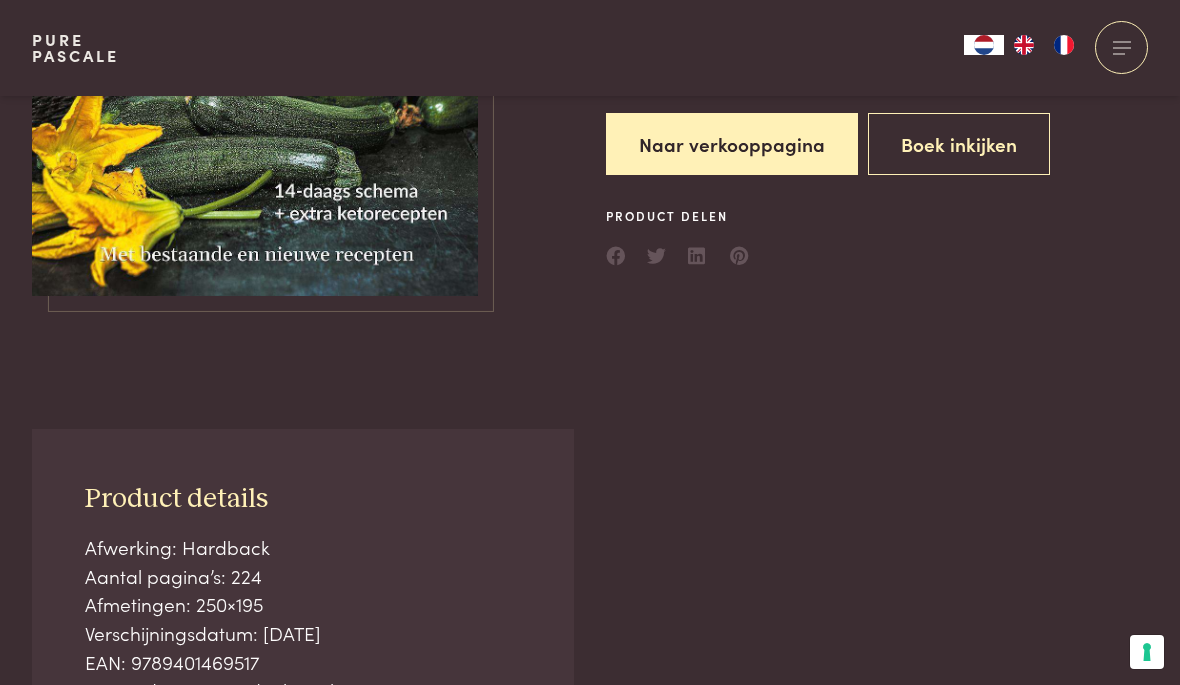 click on "Boek inkijken" at bounding box center [959, 144] 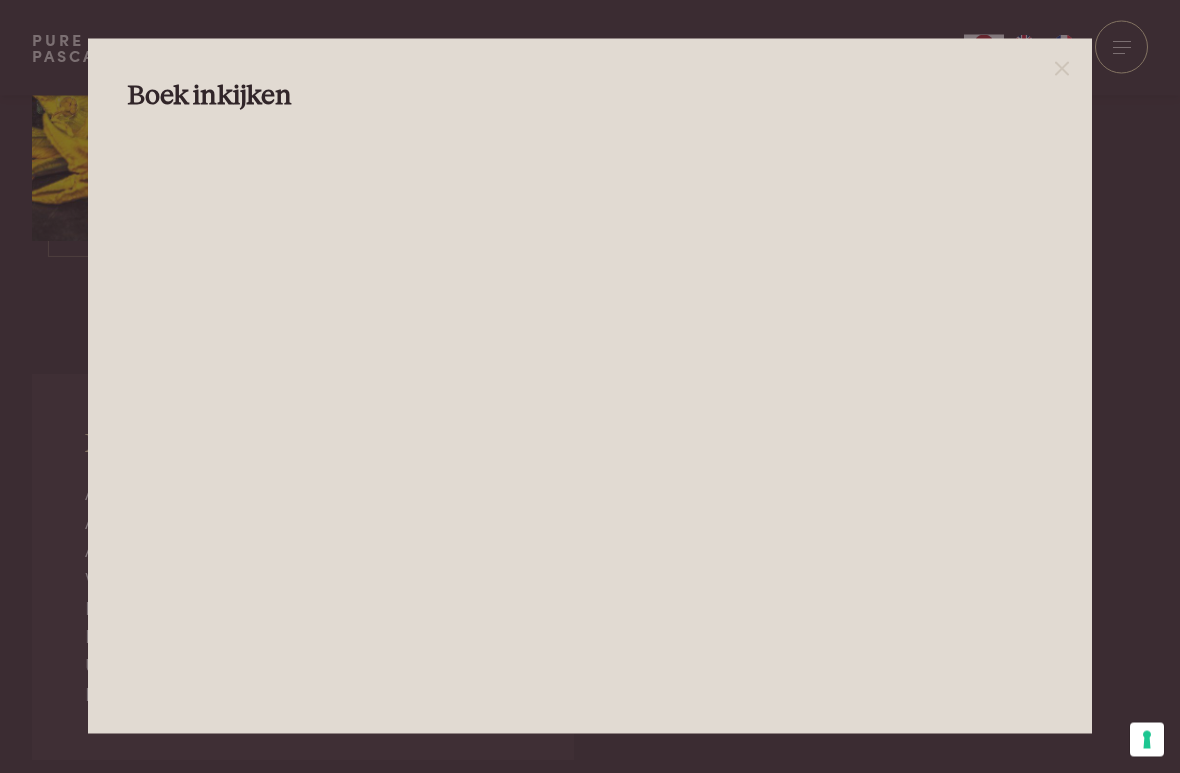 scroll, scrollTop: 435, scrollLeft: 0, axis: vertical 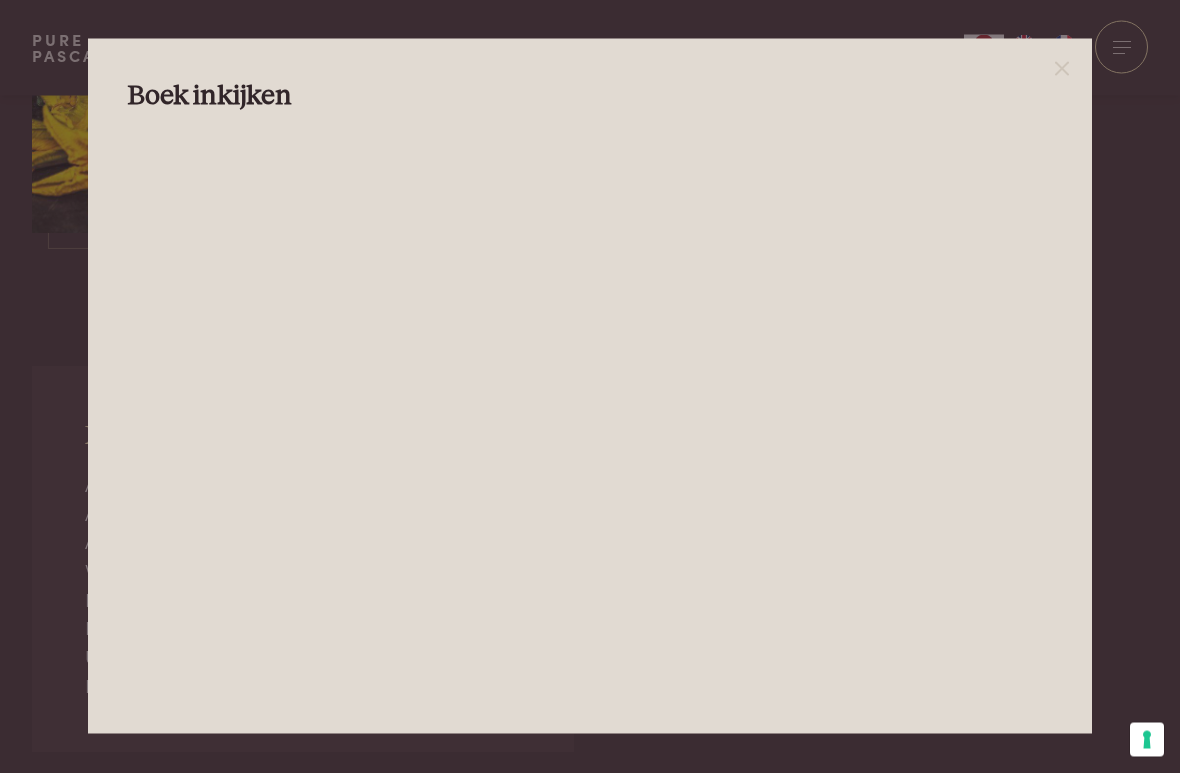 click at bounding box center [590, 386] 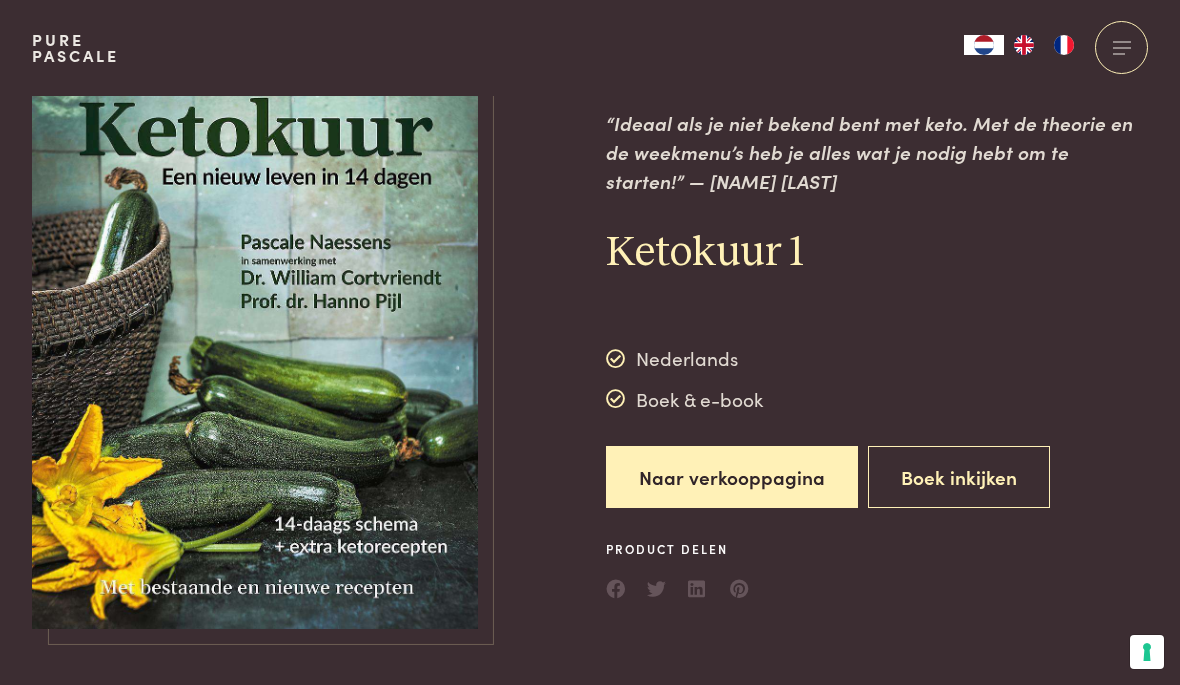 scroll, scrollTop: 0, scrollLeft: 0, axis: both 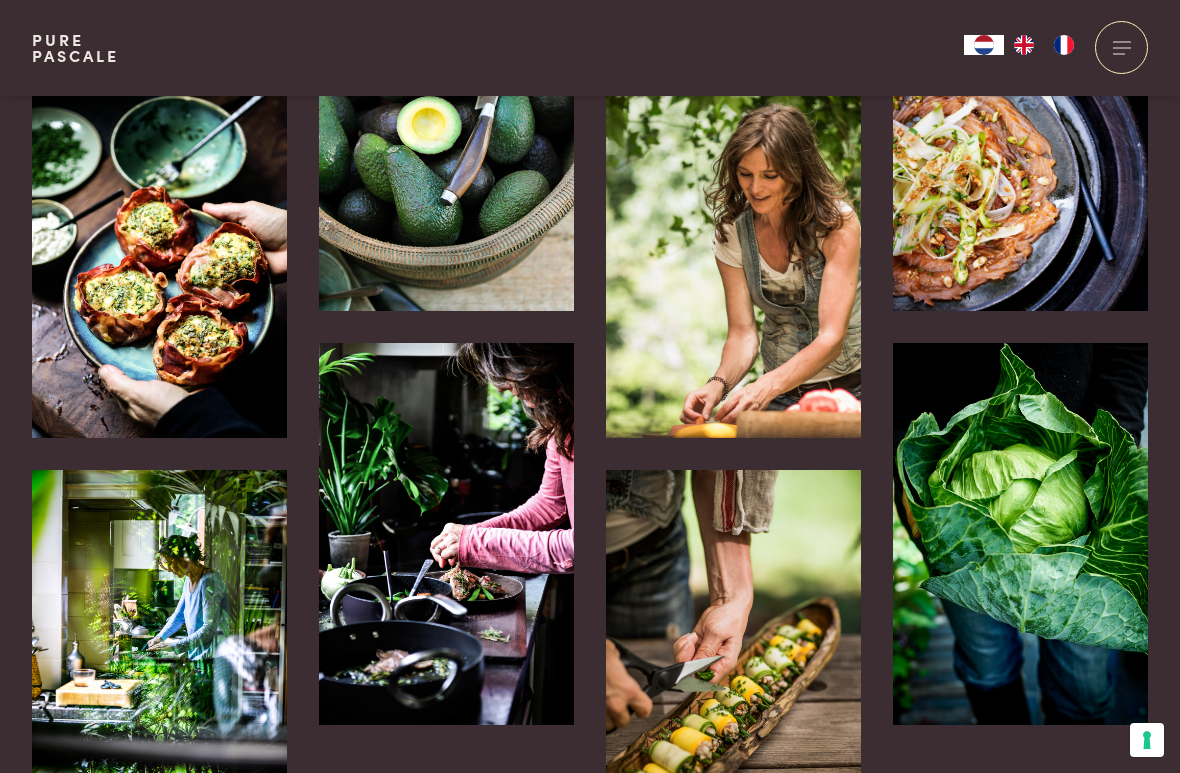 click at bounding box center (159, 661) 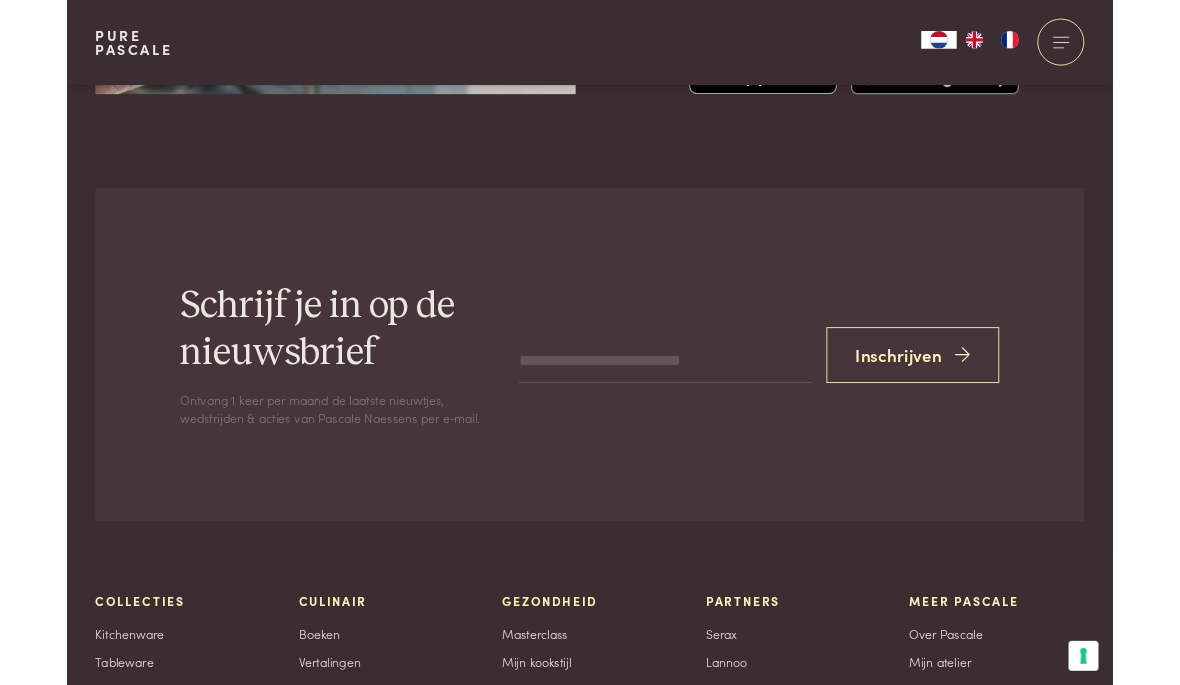 scroll, scrollTop: 7320, scrollLeft: 0, axis: vertical 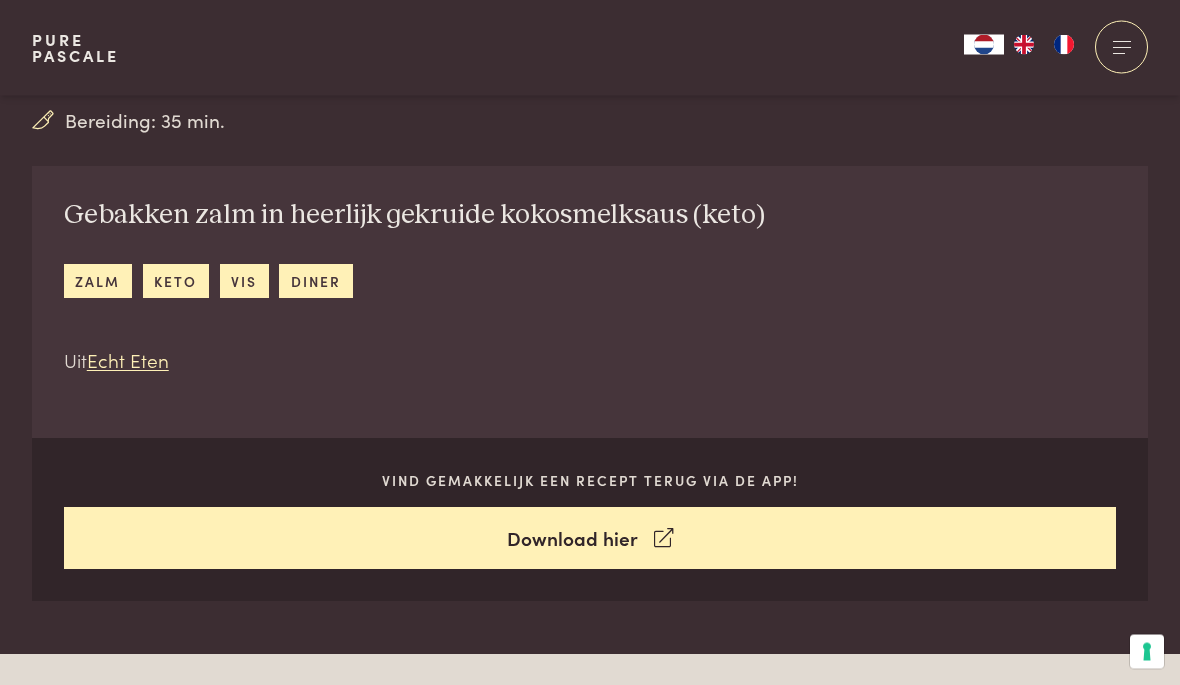 click on "zalm" at bounding box center (98, 281) 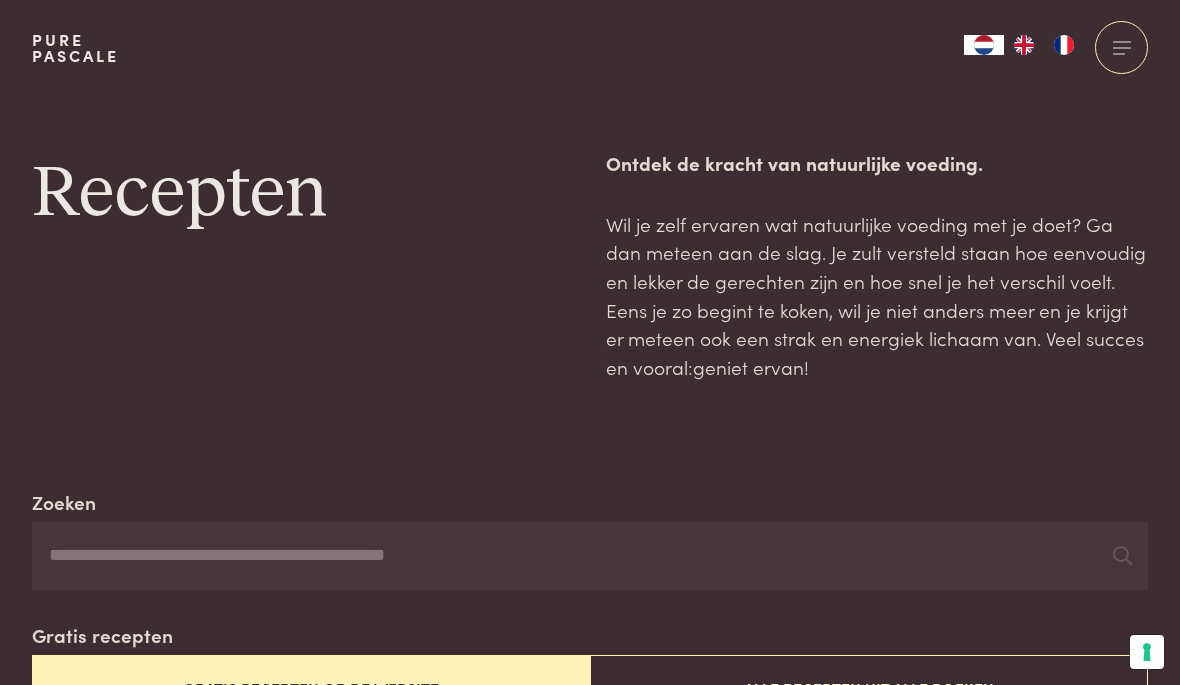 scroll, scrollTop: 0, scrollLeft: 0, axis: both 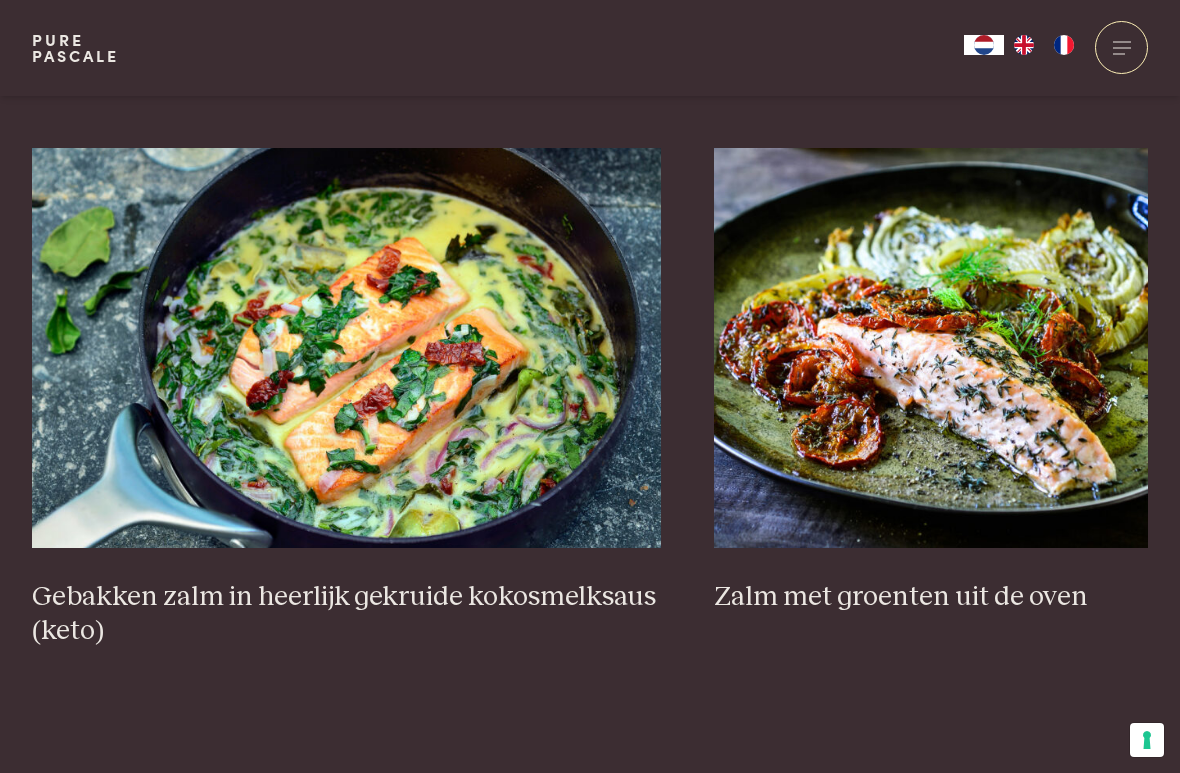 click at bounding box center (346, 348) 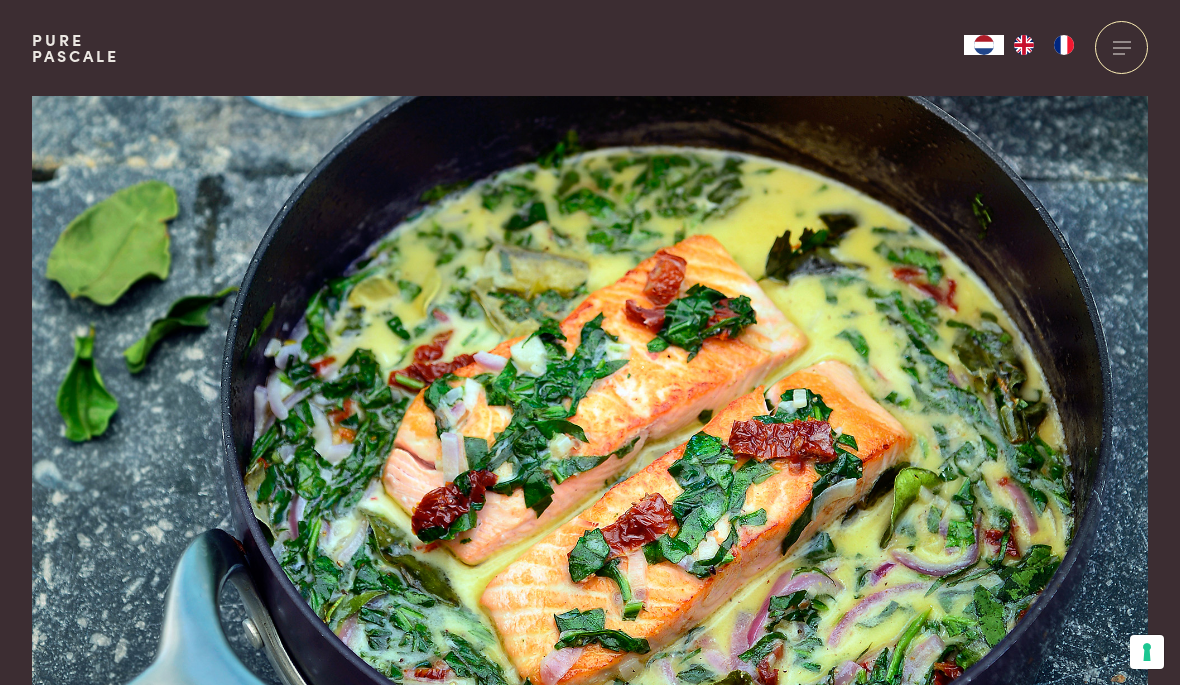scroll, scrollTop: 0, scrollLeft: 0, axis: both 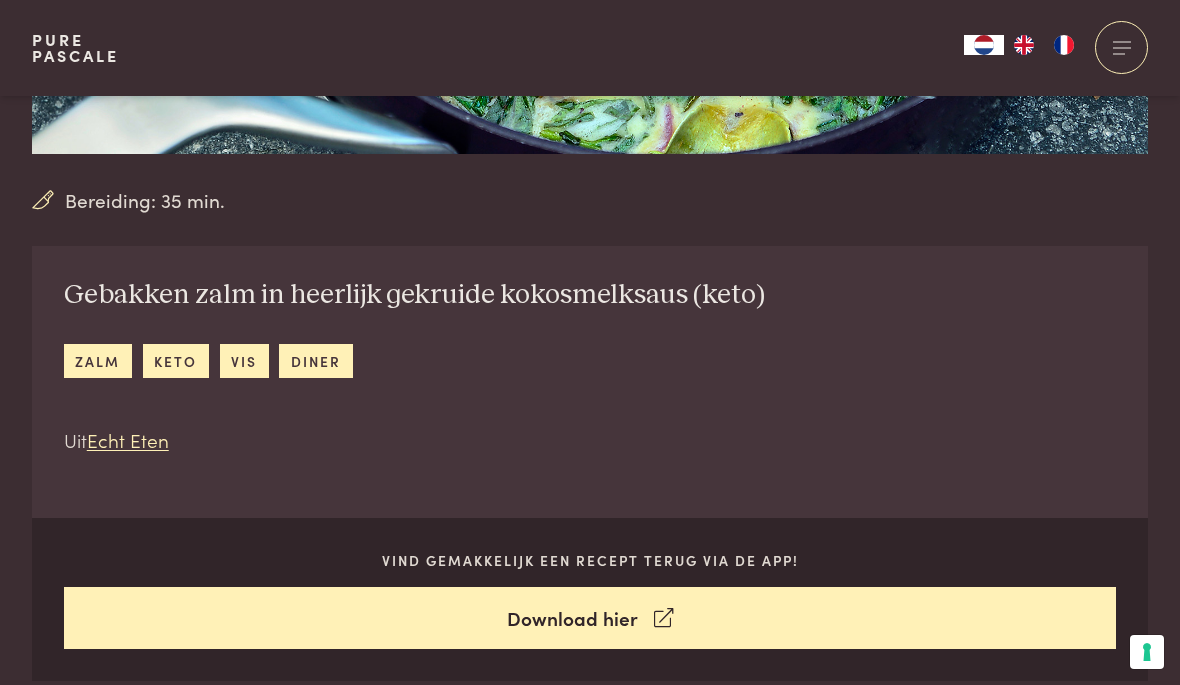 click on "zalm" at bounding box center (98, 360) 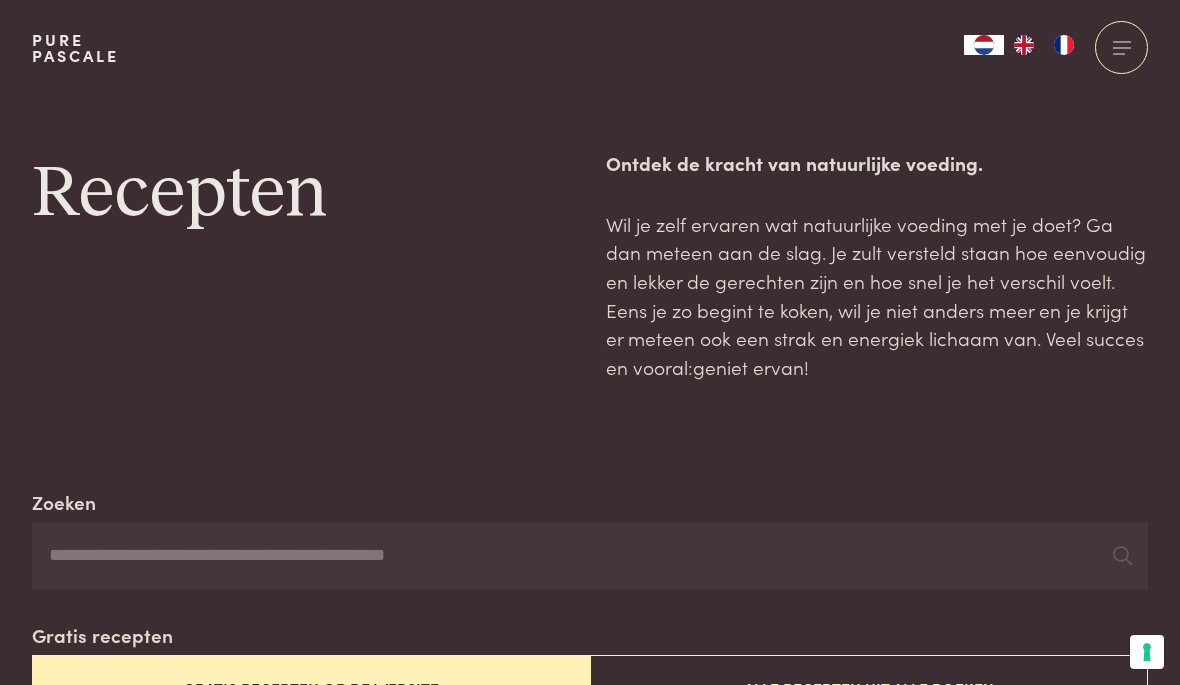 scroll, scrollTop: 0, scrollLeft: 0, axis: both 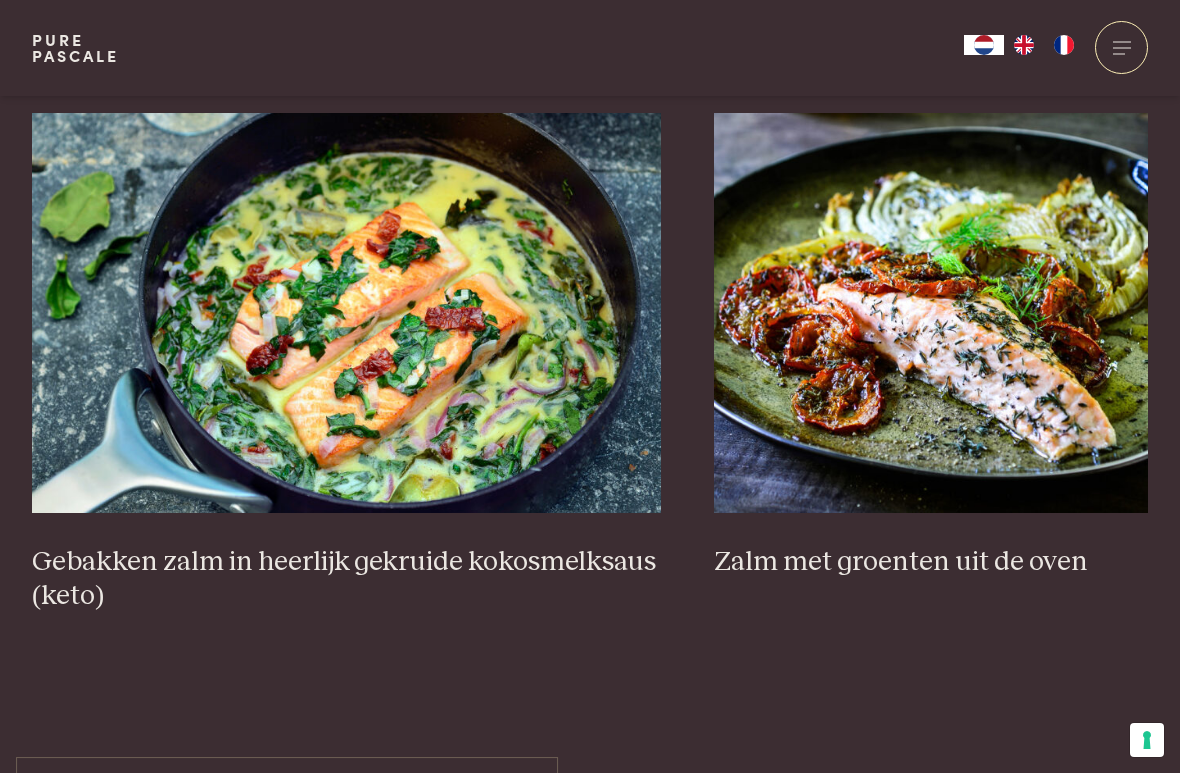 click at bounding box center (931, 313) 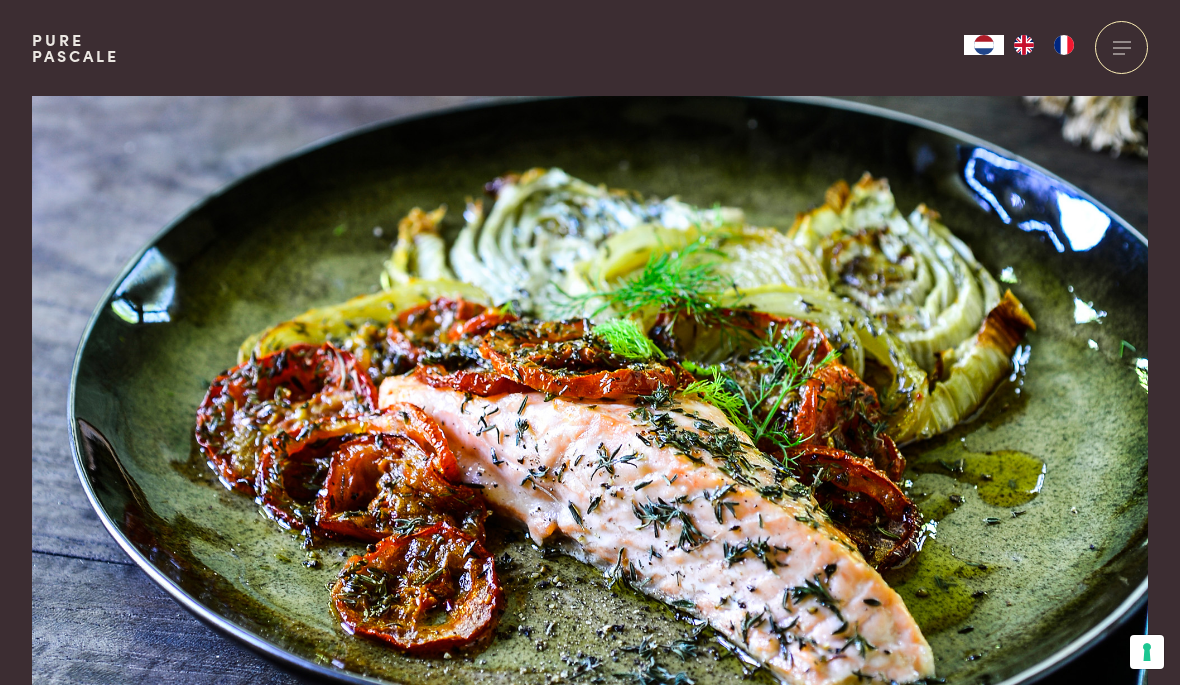 scroll, scrollTop: 0, scrollLeft: 0, axis: both 